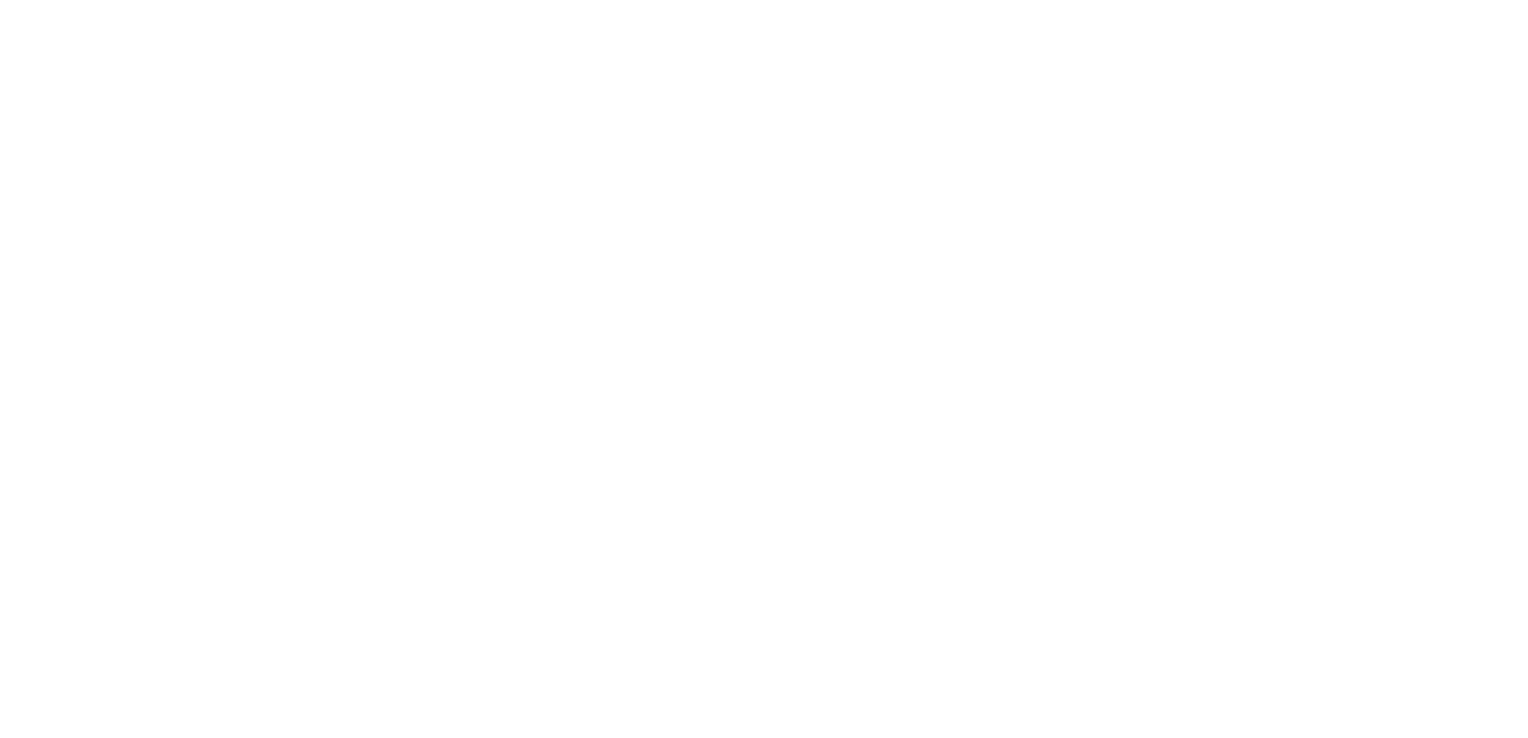 scroll, scrollTop: 0, scrollLeft: 0, axis: both 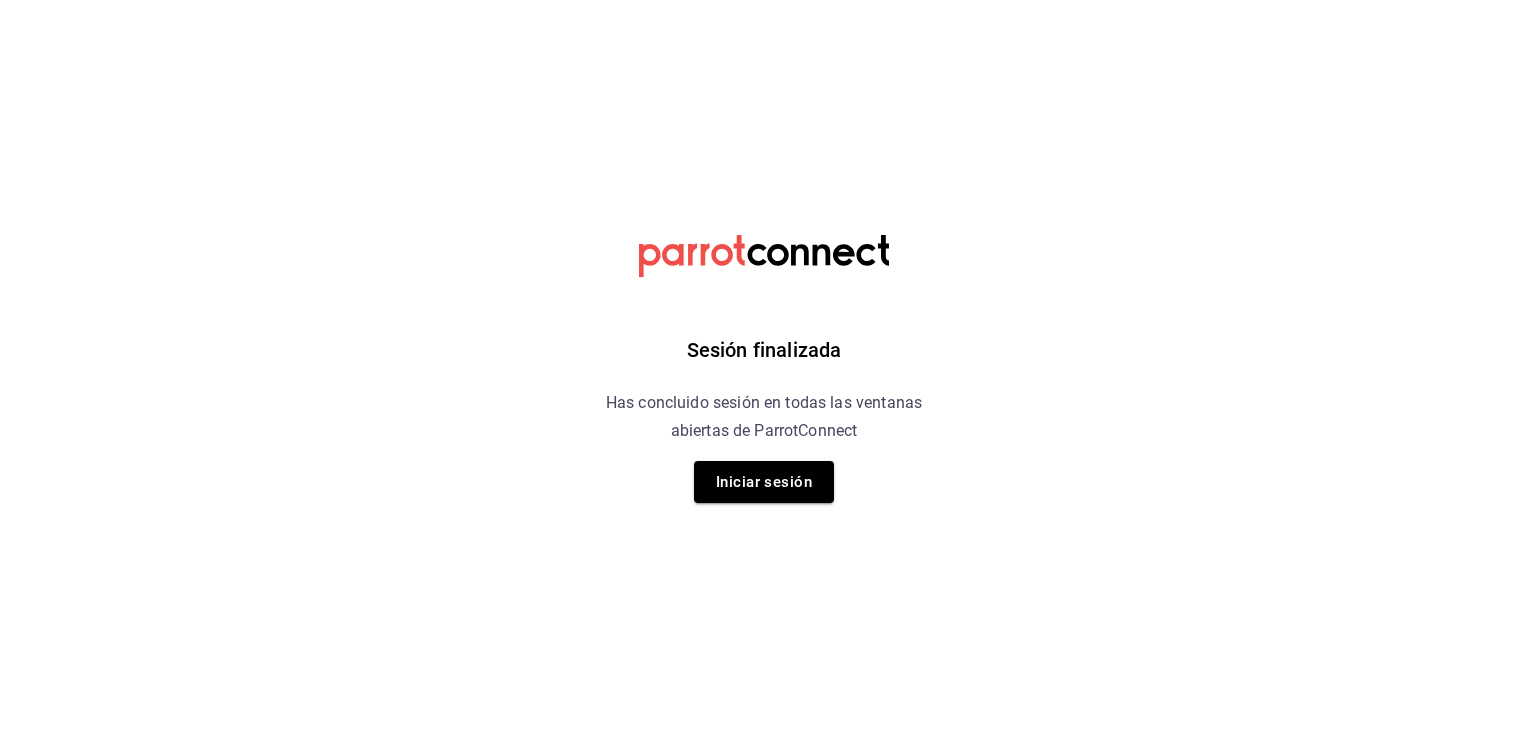drag, startPoint x: 796, startPoint y: 478, endPoint x: 719, endPoint y: 514, distance: 85 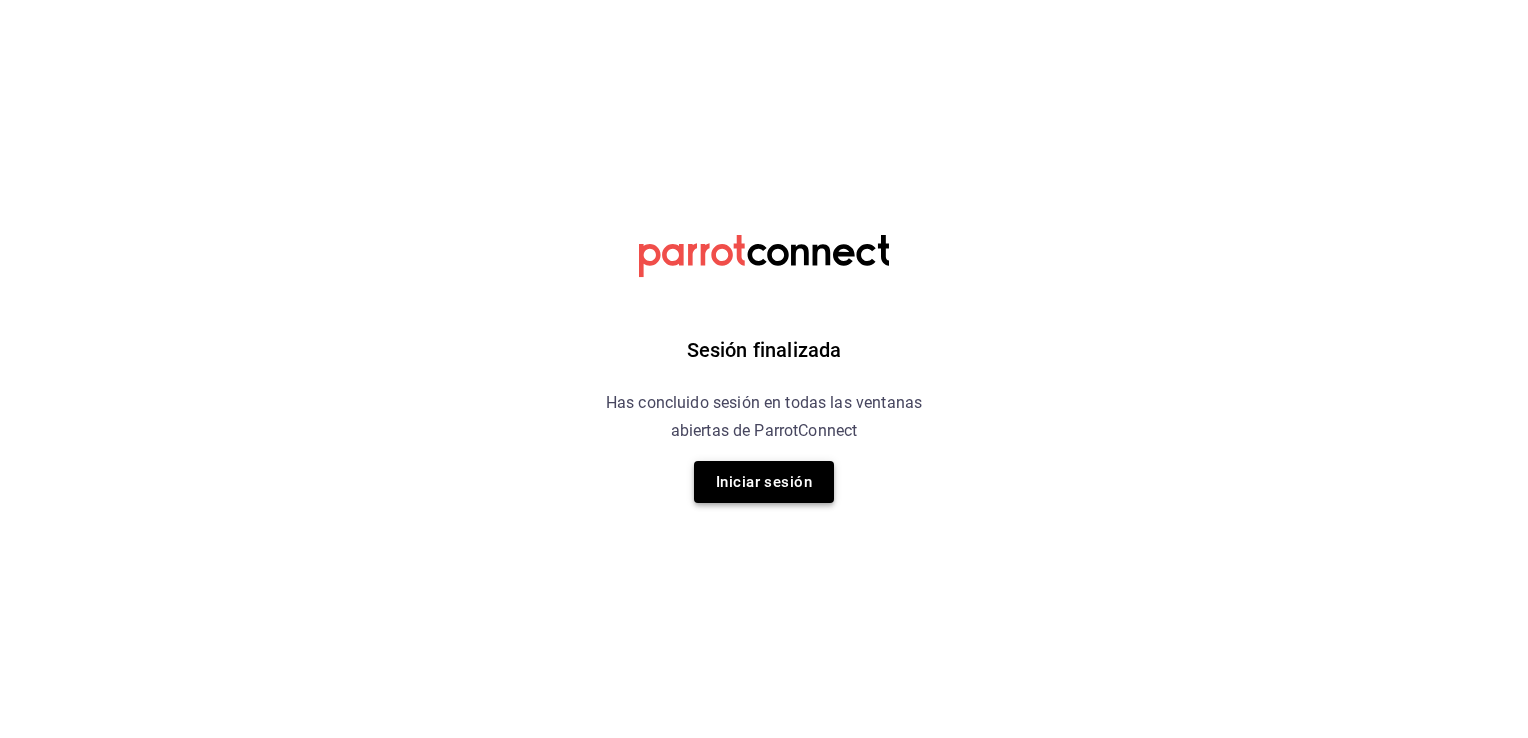 click on "Iniciar sesión" at bounding box center [764, 482] 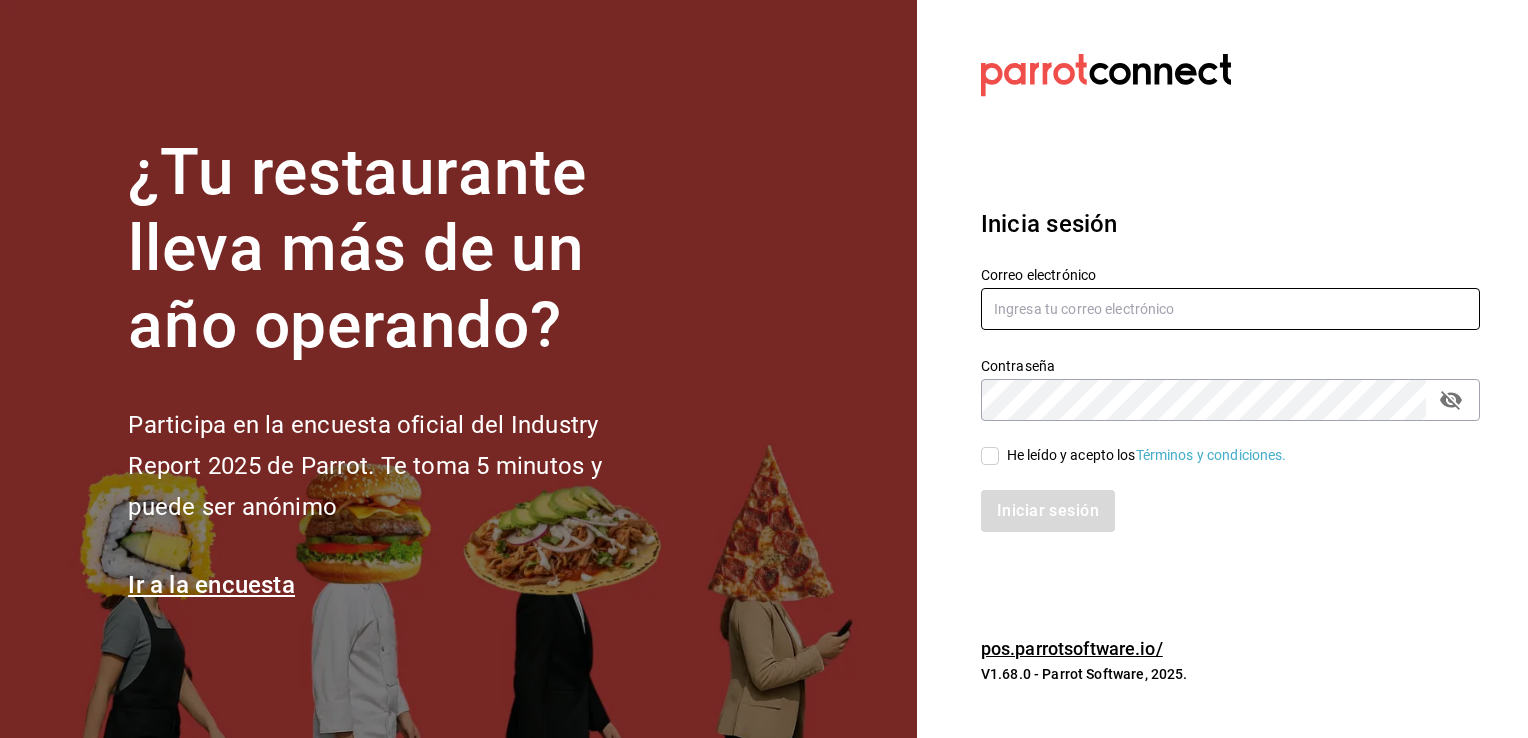 type on "[USERNAME]@[DOMAIN].com" 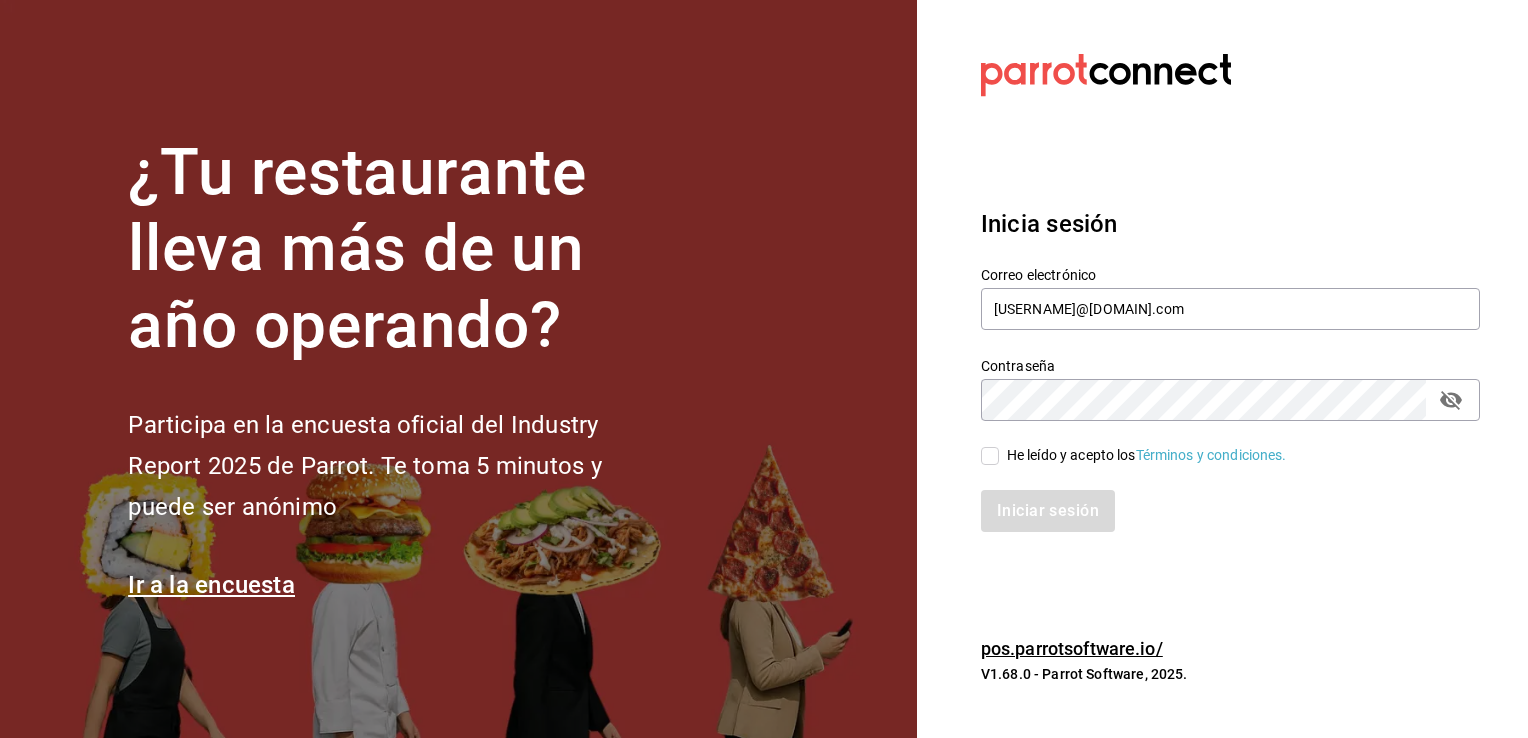 click on "He leído y acepto los  Términos y condiciones." at bounding box center [1143, 455] 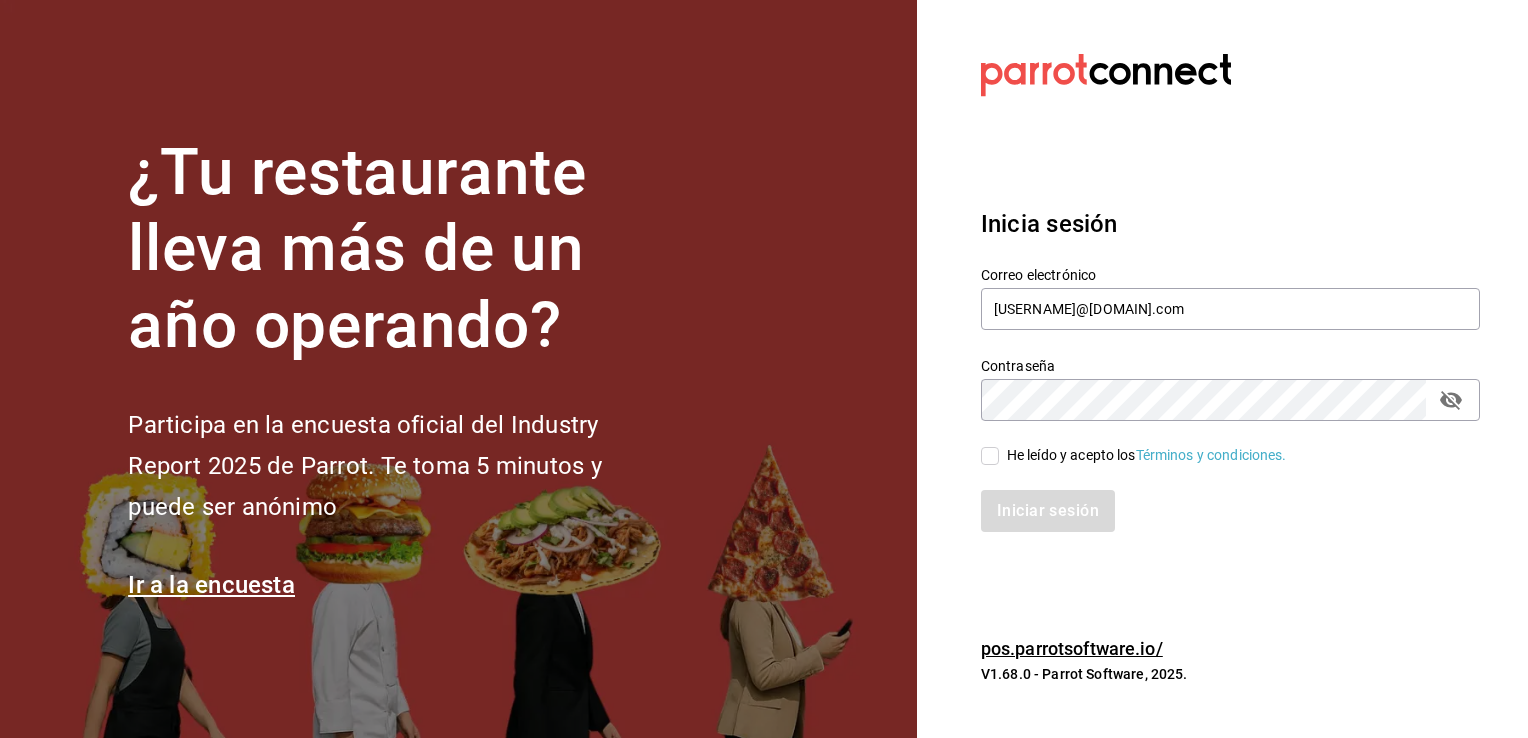 checkbox on "true" 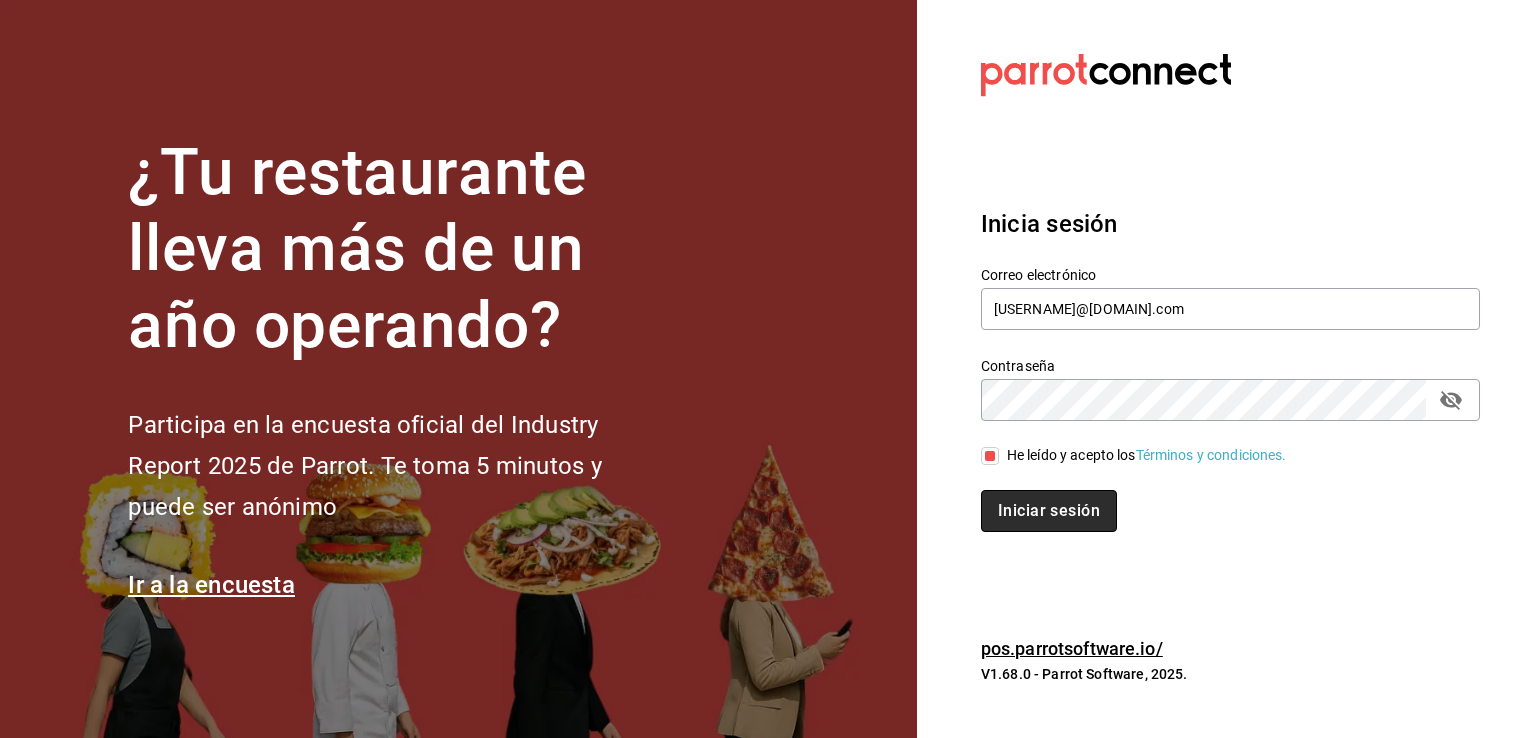 click on "Iniciar sesión" at bounding box center [1049, 511] 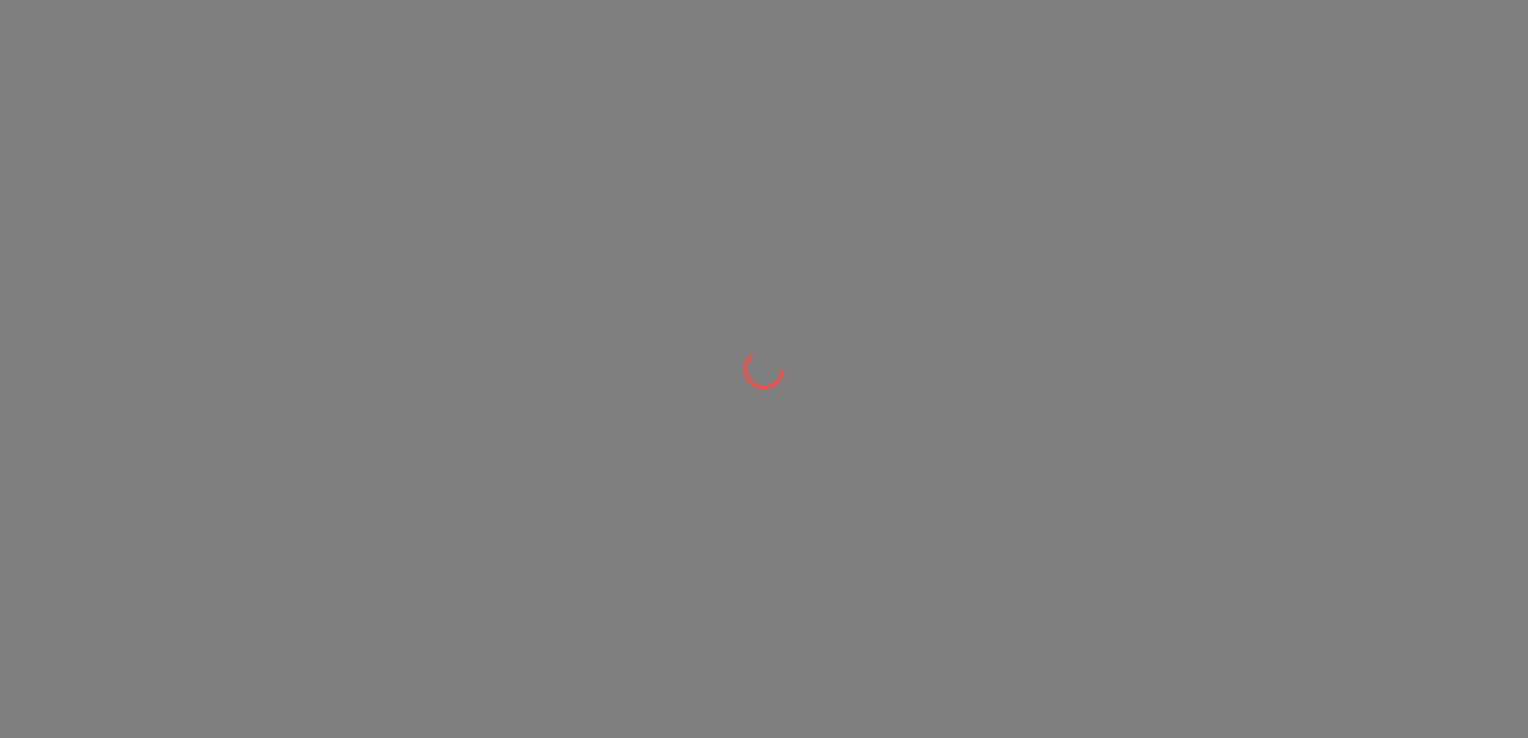 scroll, scrollTop: 0, scrollLeft: 0, axis: both 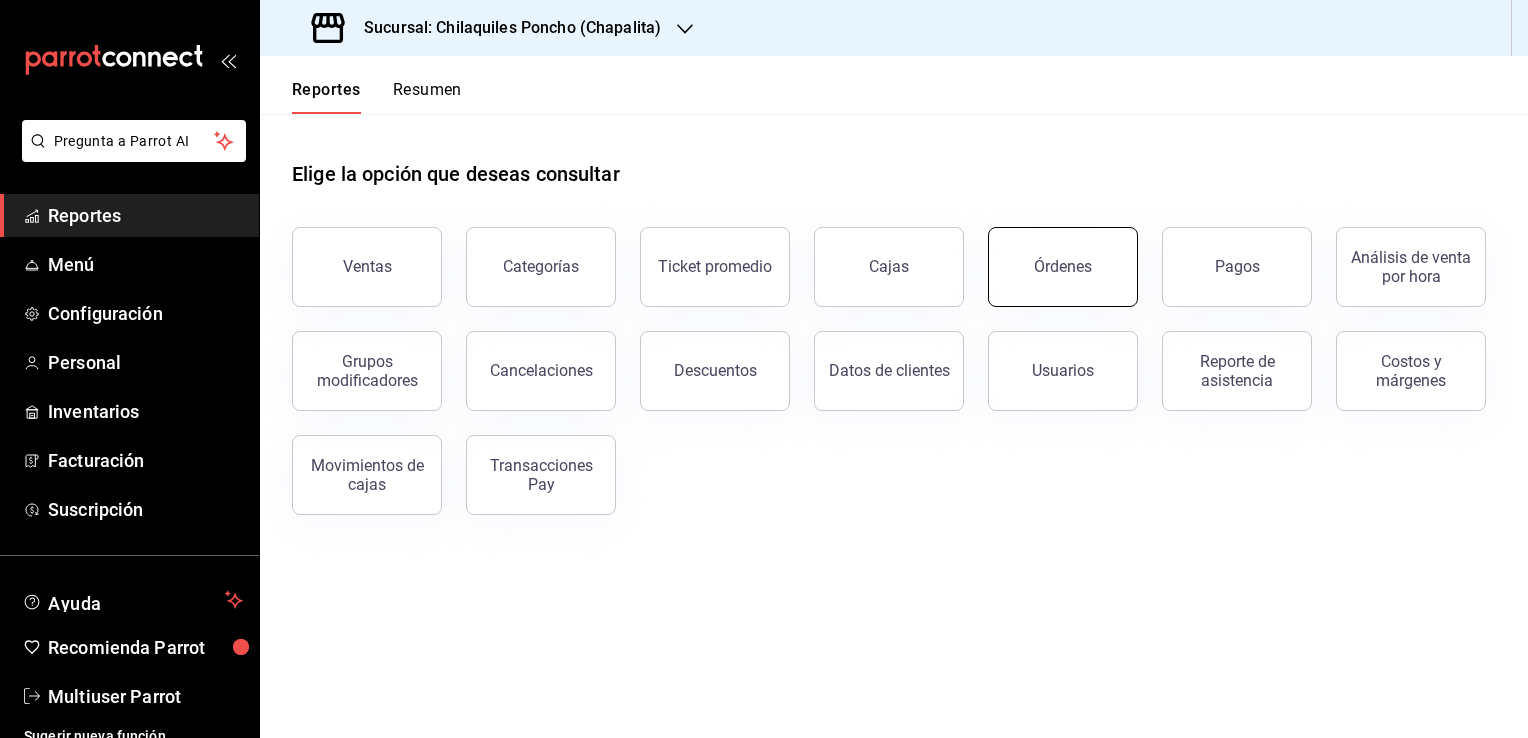 click on "Órdenes" at bounding box center (1063, 267) 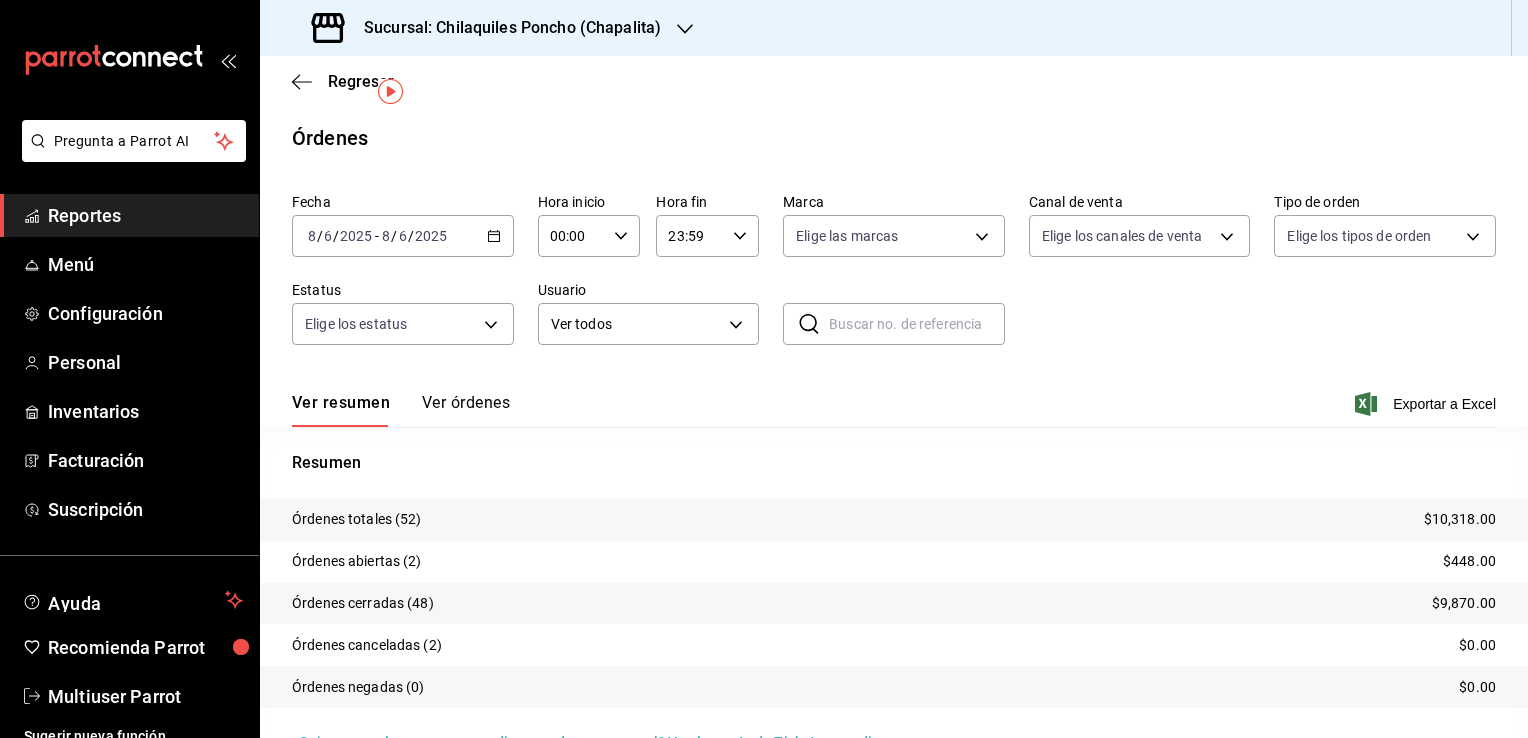 scroll, scrollTop: 0, scrollLeft: 0, axis: both 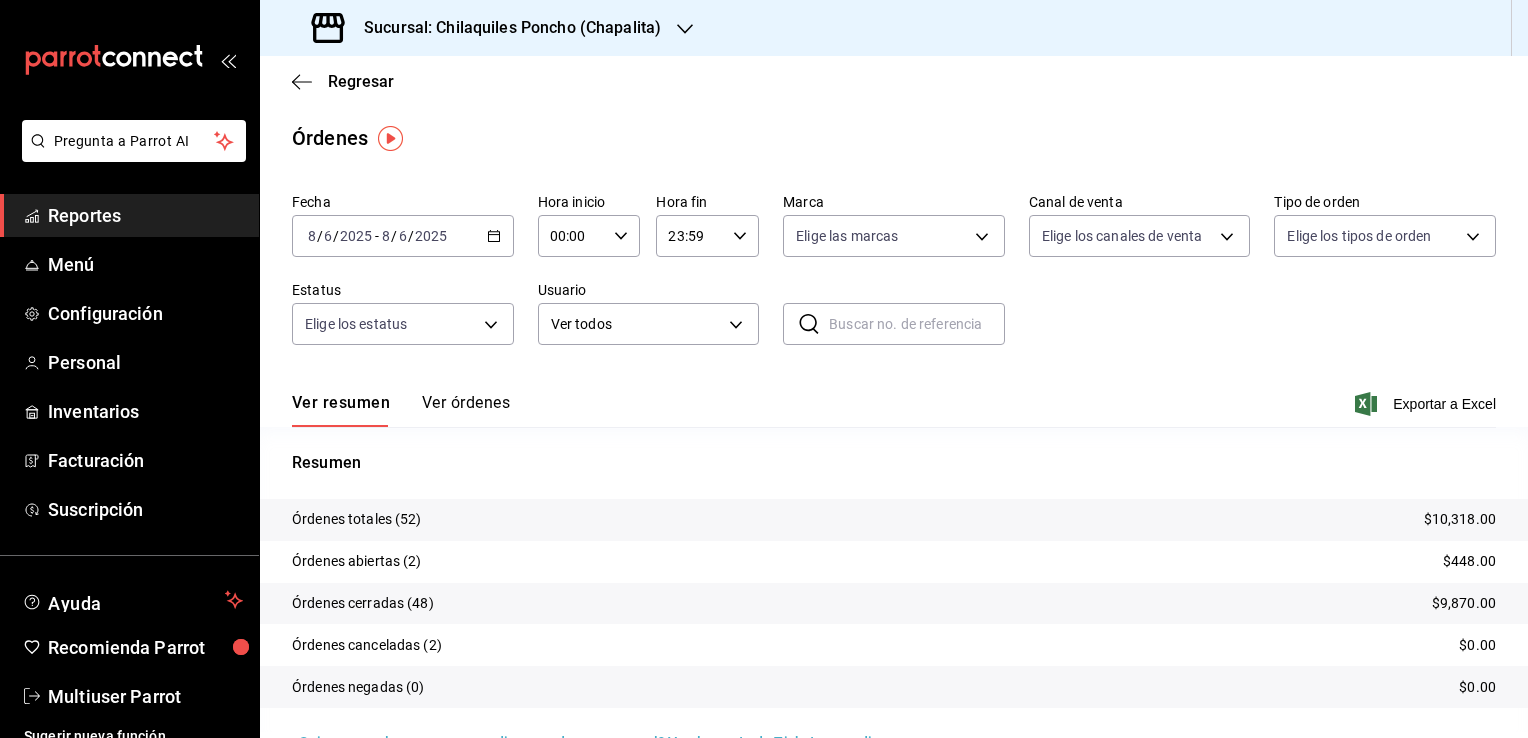 click on "Ver órdenes" at bounding box center [466, 410] 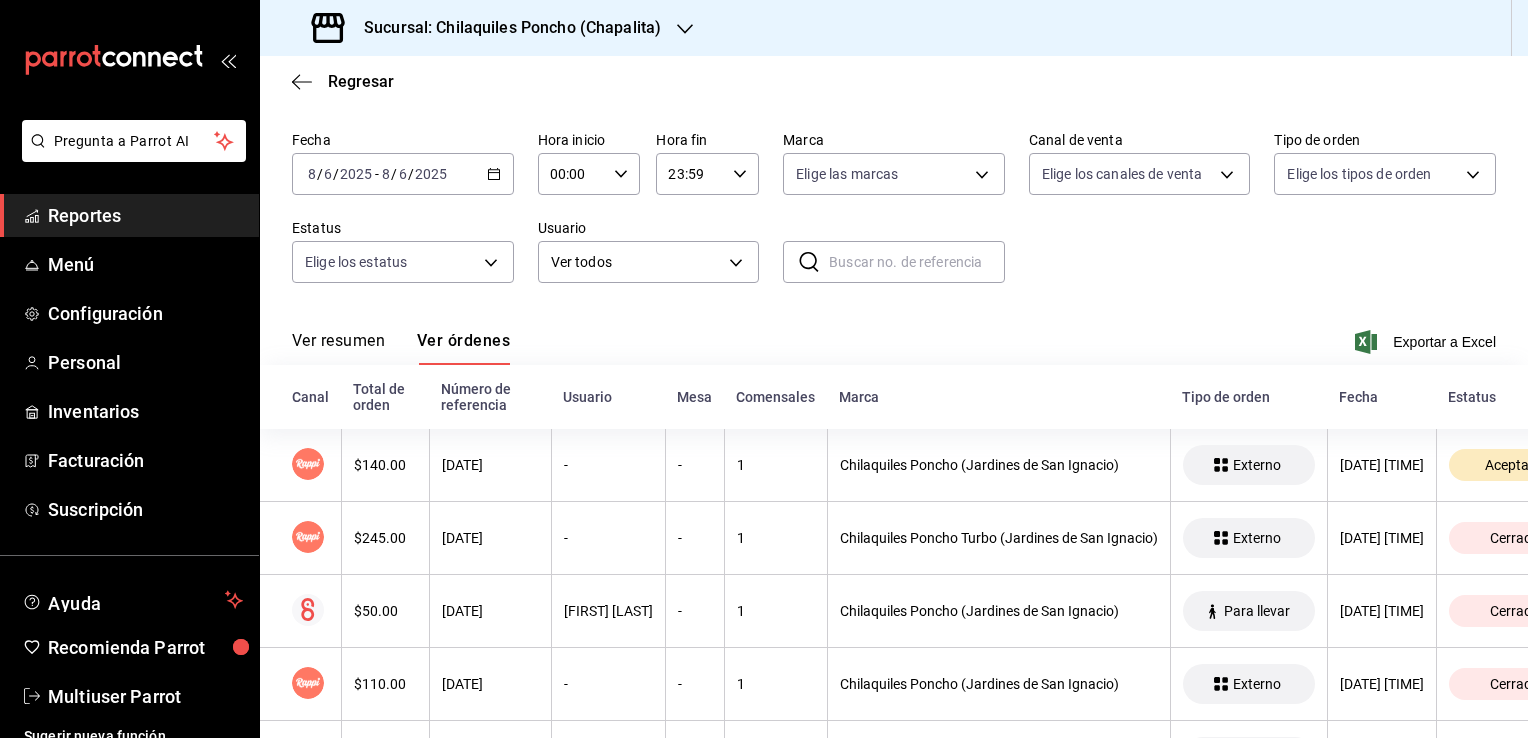 scroll, scrollTop: 139, scrollLeft: 0, axis: vertical 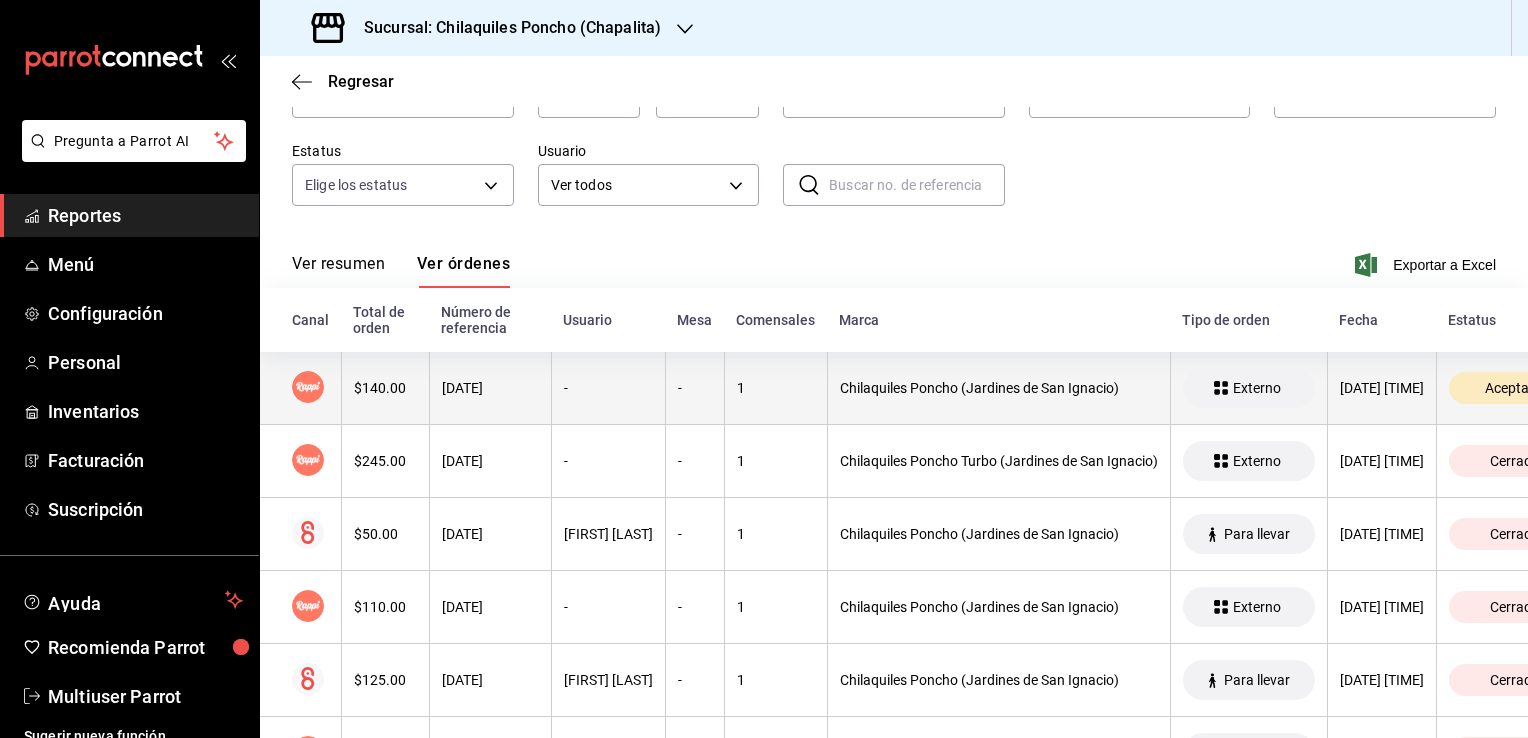 click at bounding box center (300, 388) 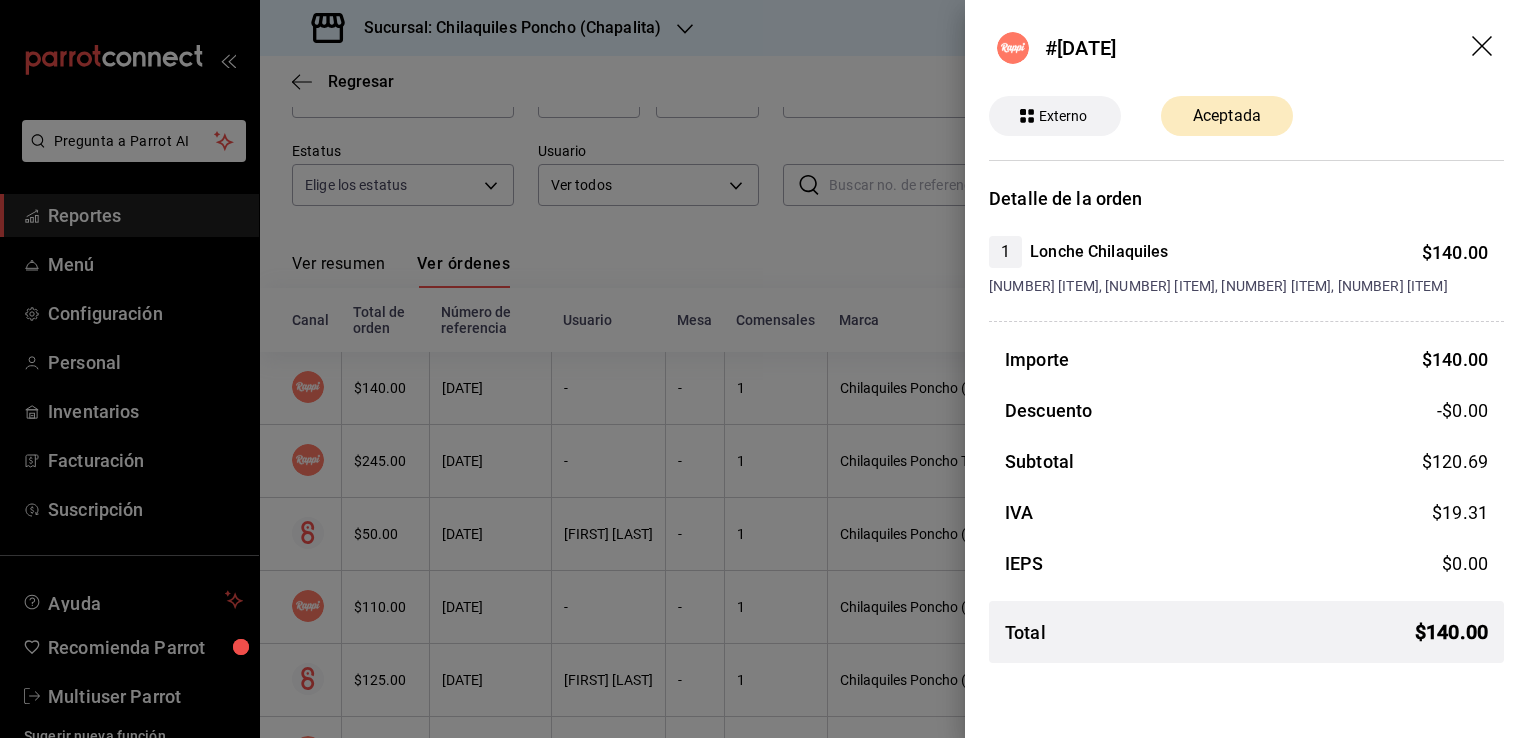 click on "Externo" at bounding box center (1063, 116) 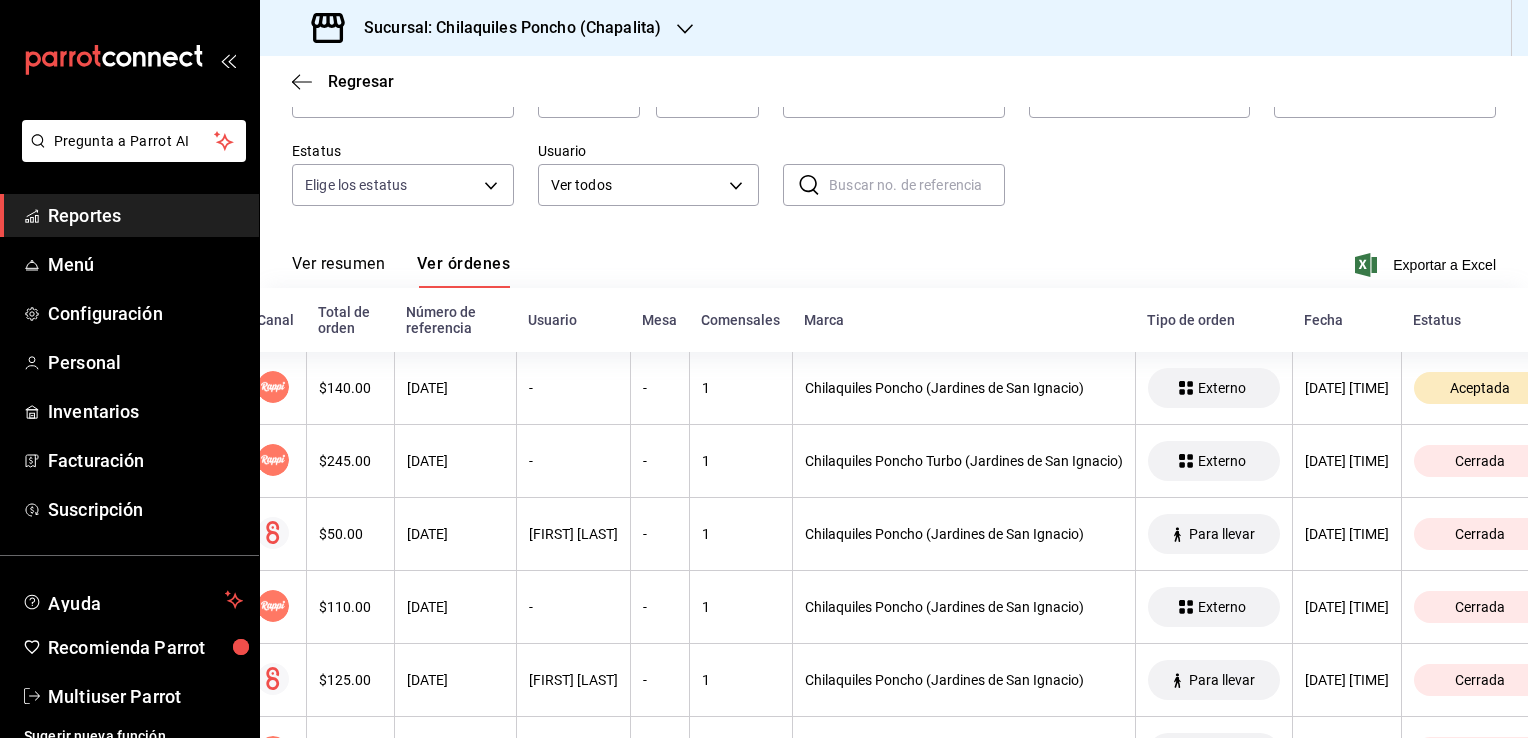 scroll, scrollTop: 0, scrollLeft: 0, axis: both 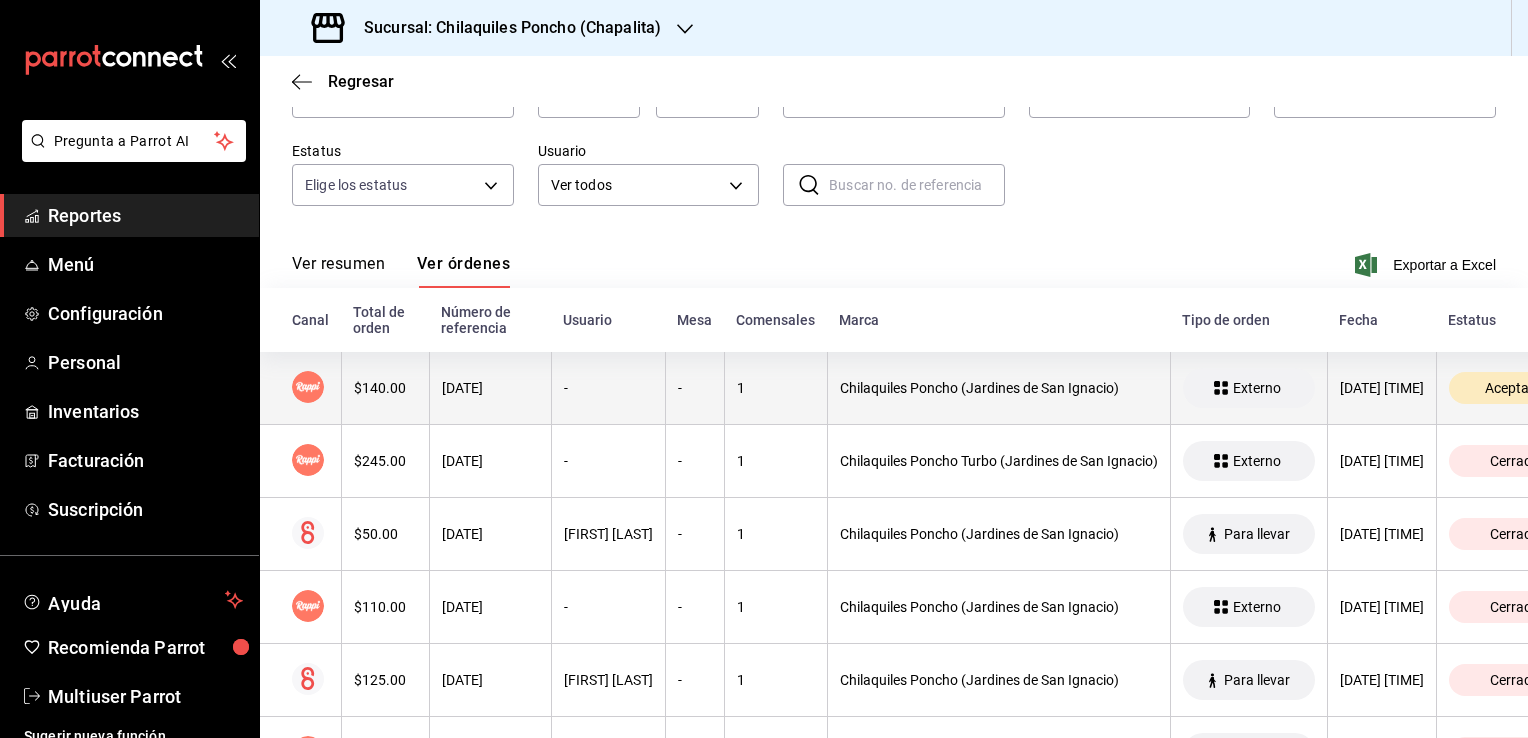 click on "$140.00" at bounding box center (385, 388) 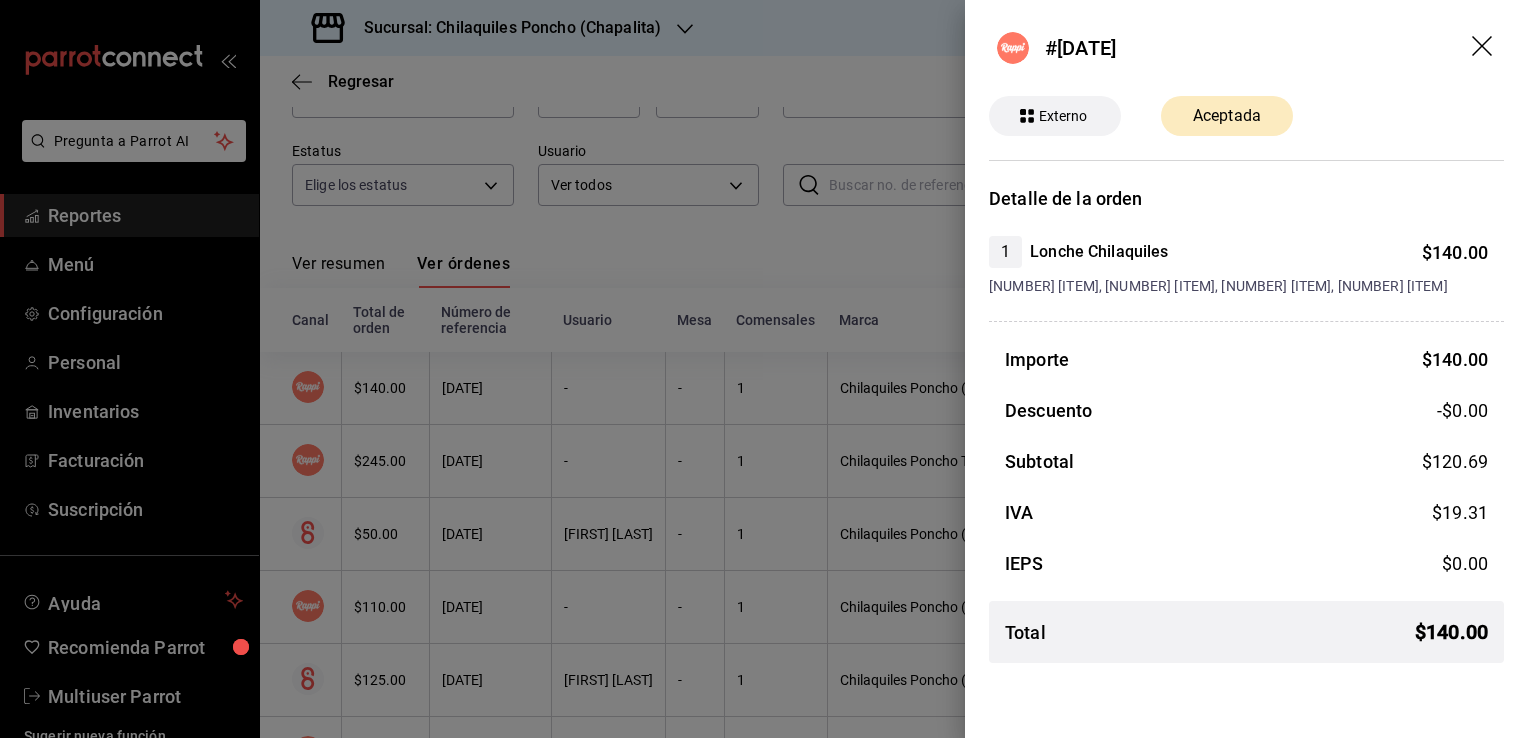 click on "Externo" at bounding box center [1055, 116] 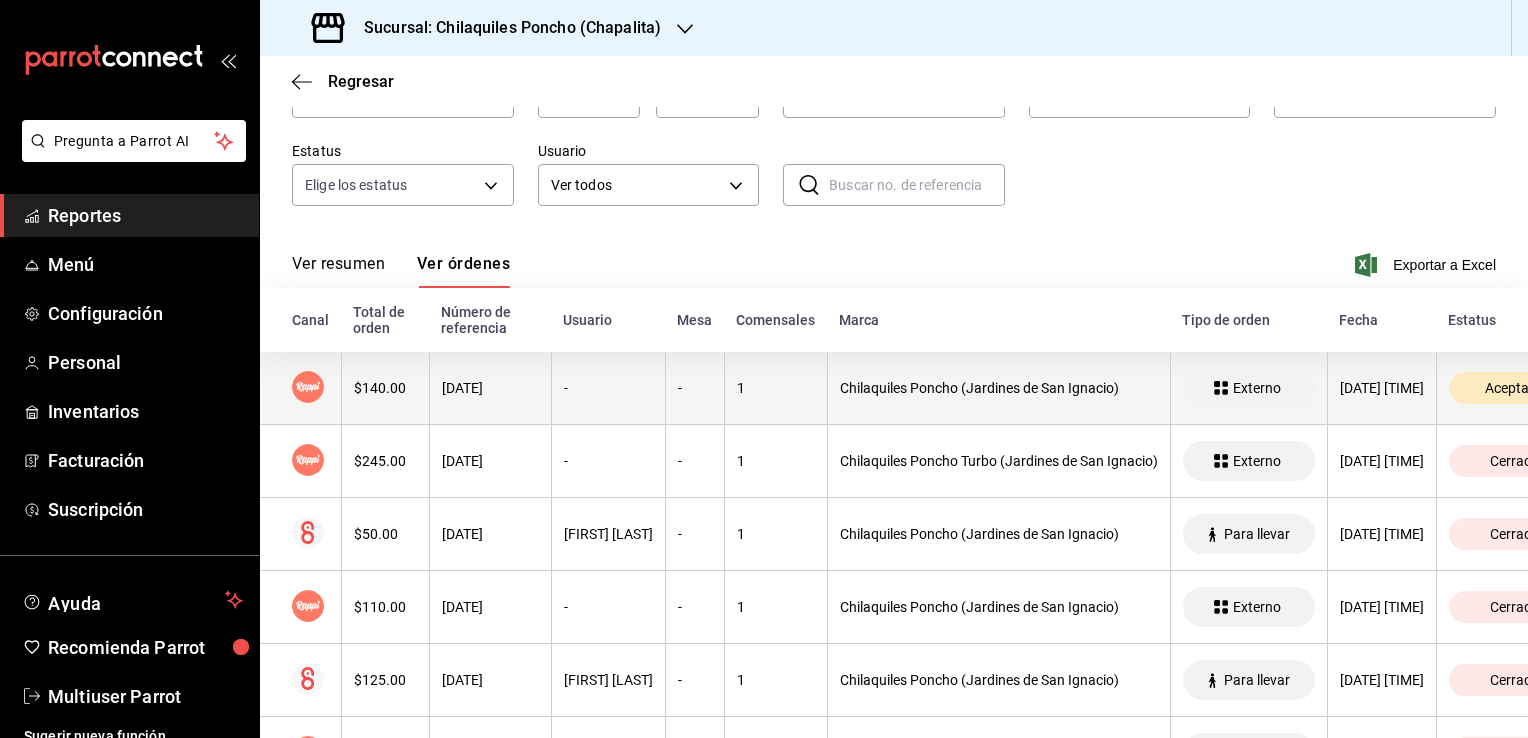 click at bounding box center [300, 388] 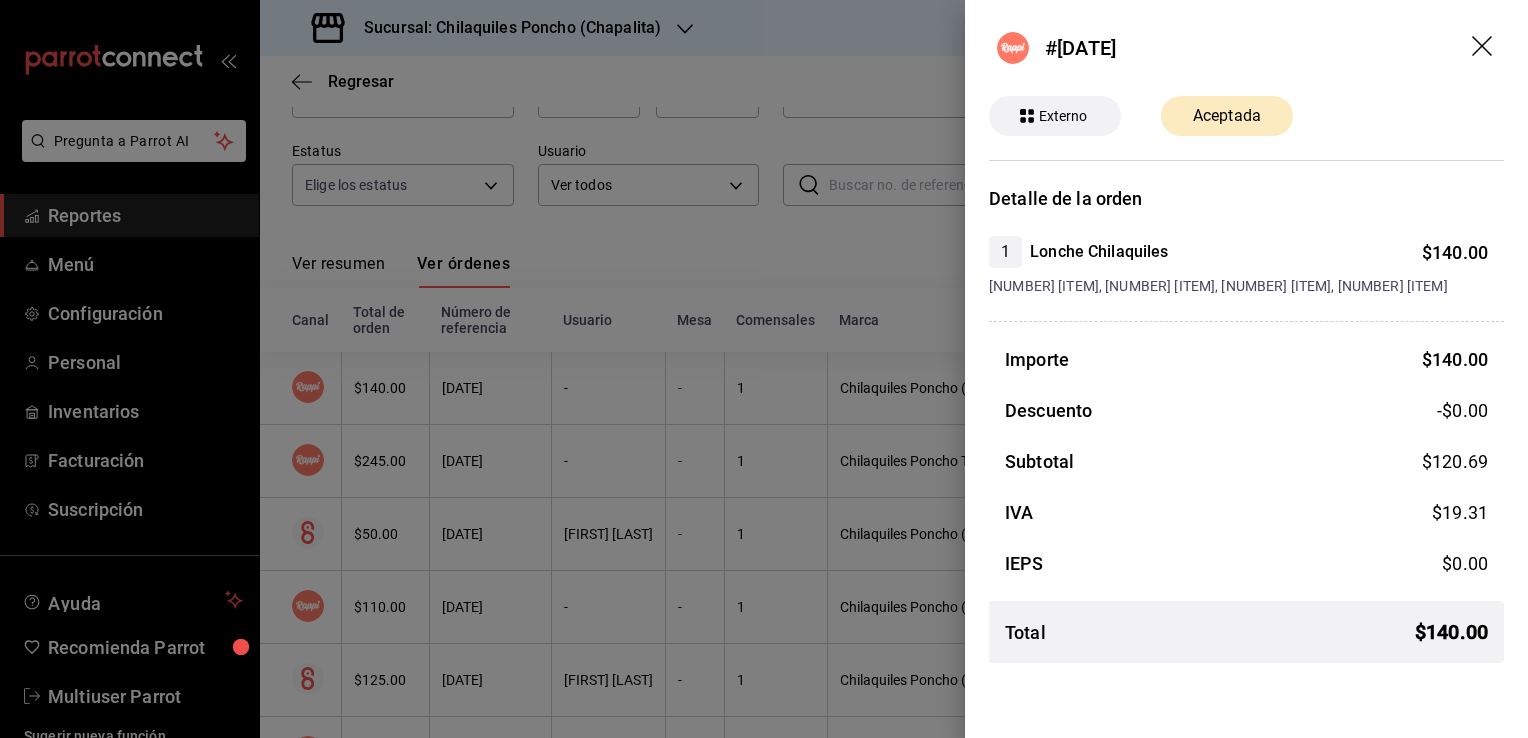 click 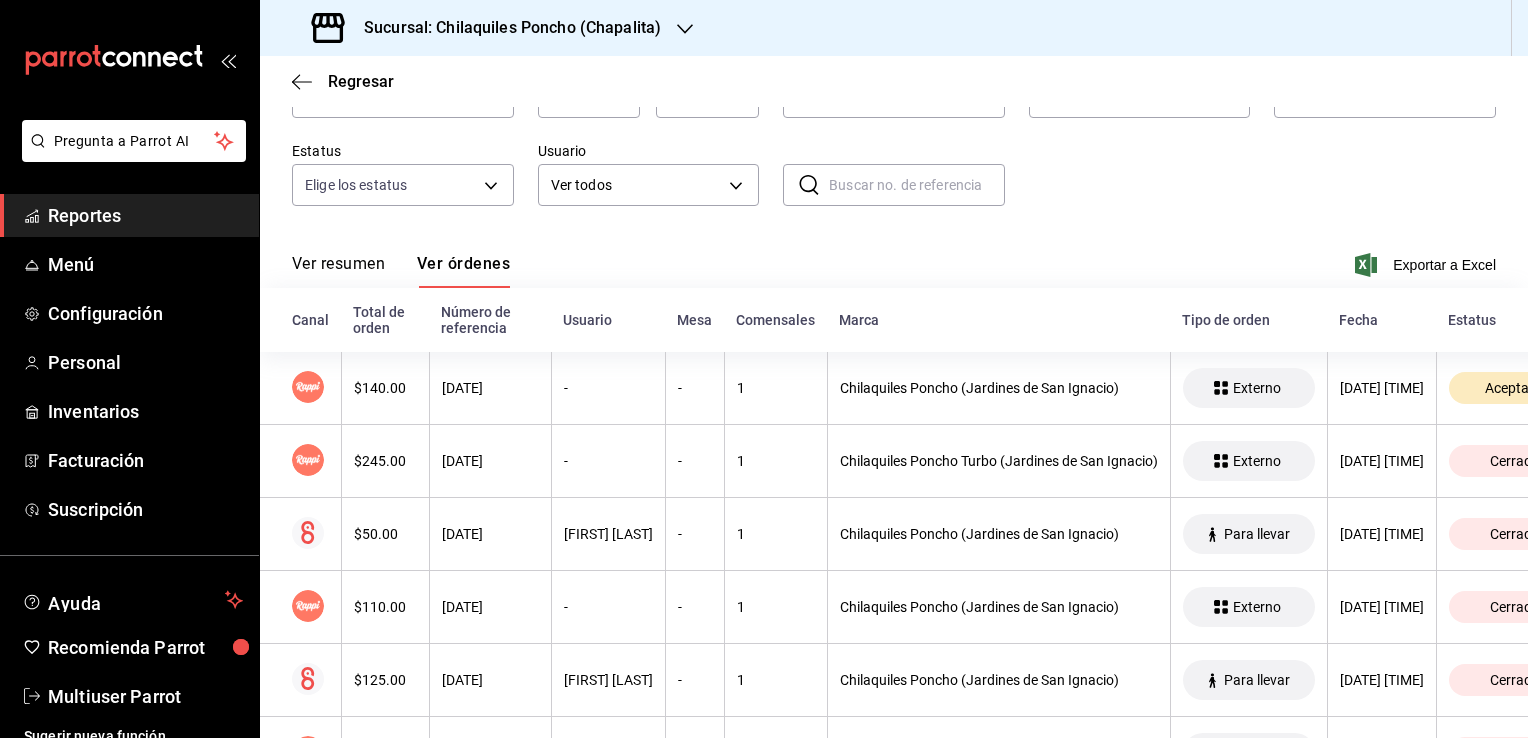 scroll, scrollTop: 0, scrollLeft: 0, axis: both 